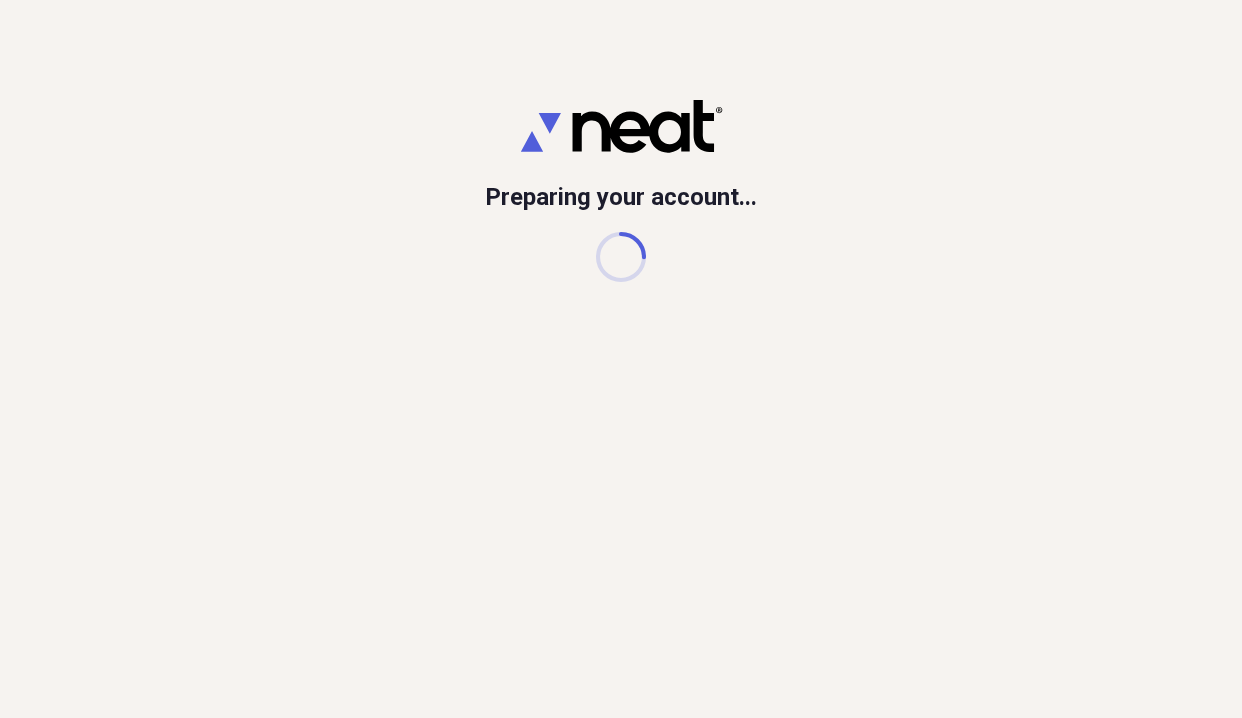 scroll, scrollTop: 0, scrollLeft: 0, axis: both 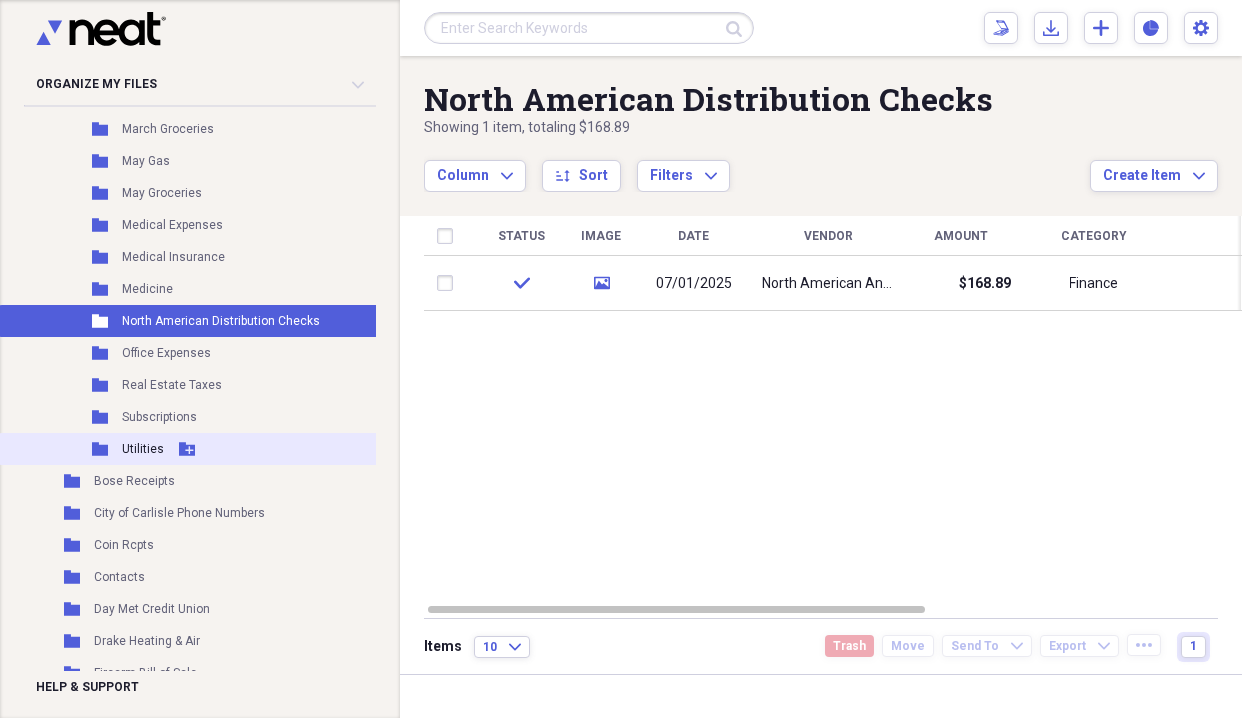 click on "Utilities" at bounding box center [143, 449] 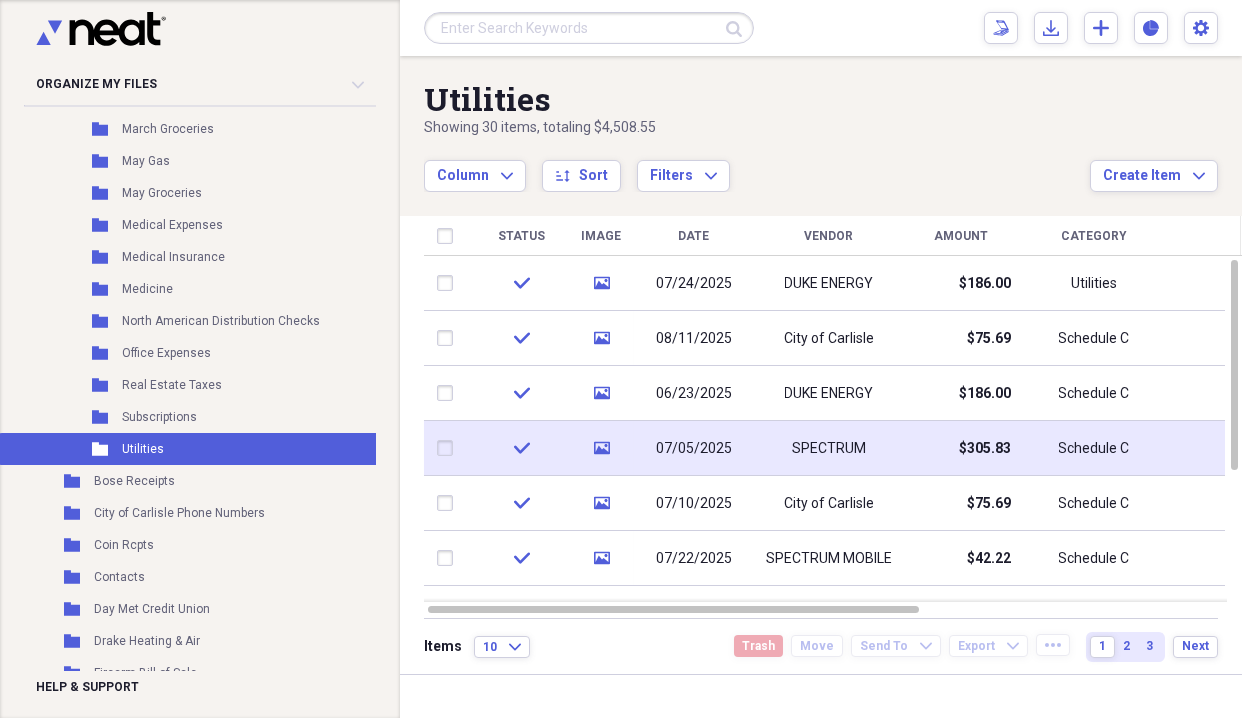 click on "SPECTRUM" at bounding box center [829, 449] 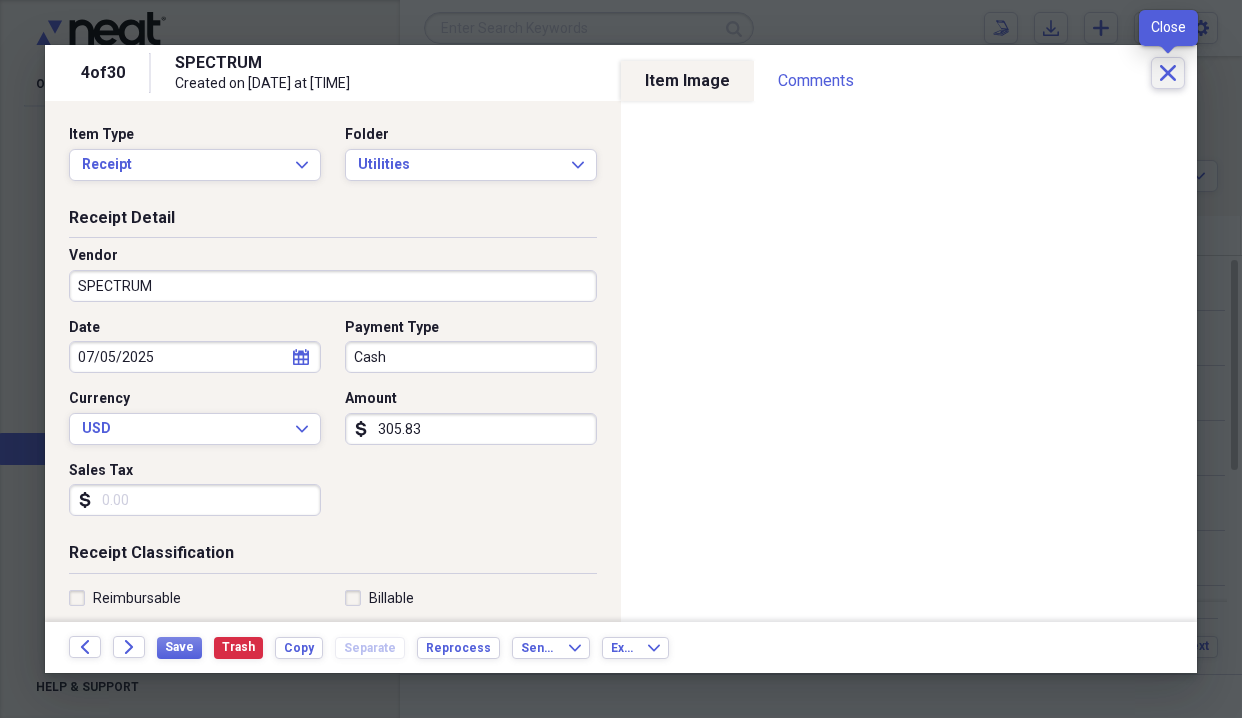 click on "Close" at bounding box center [1168, 73] 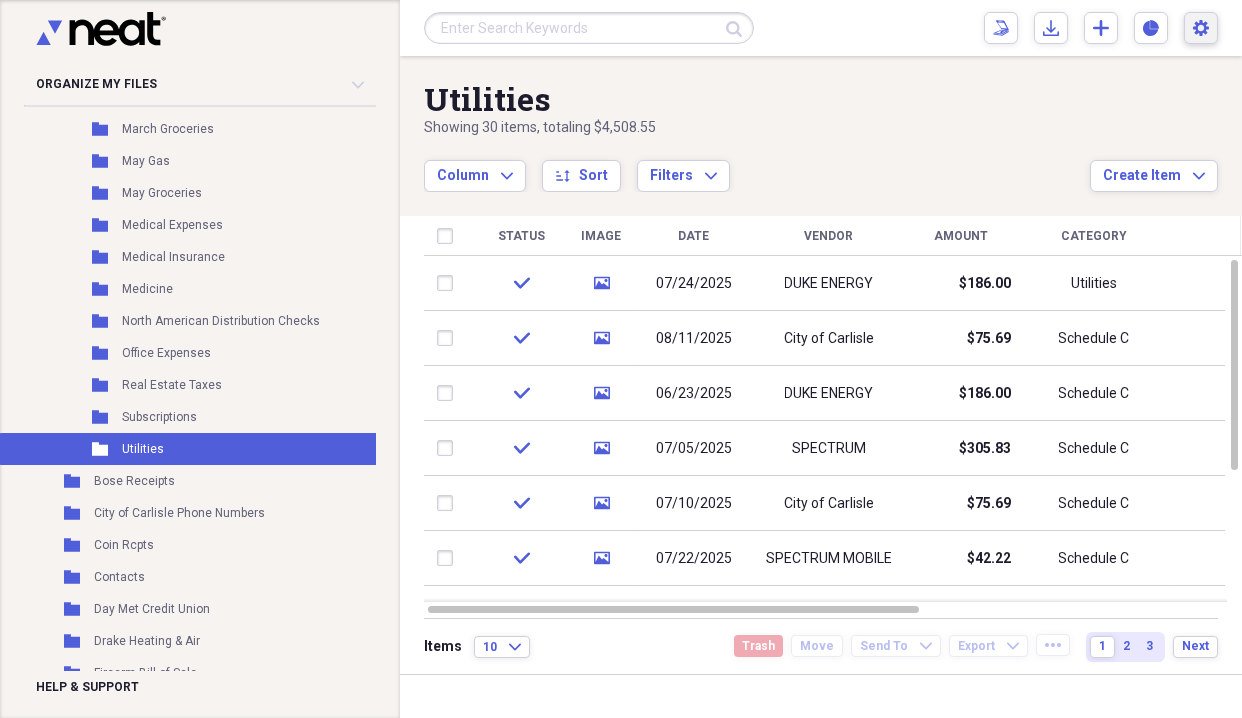 click on "Settings" 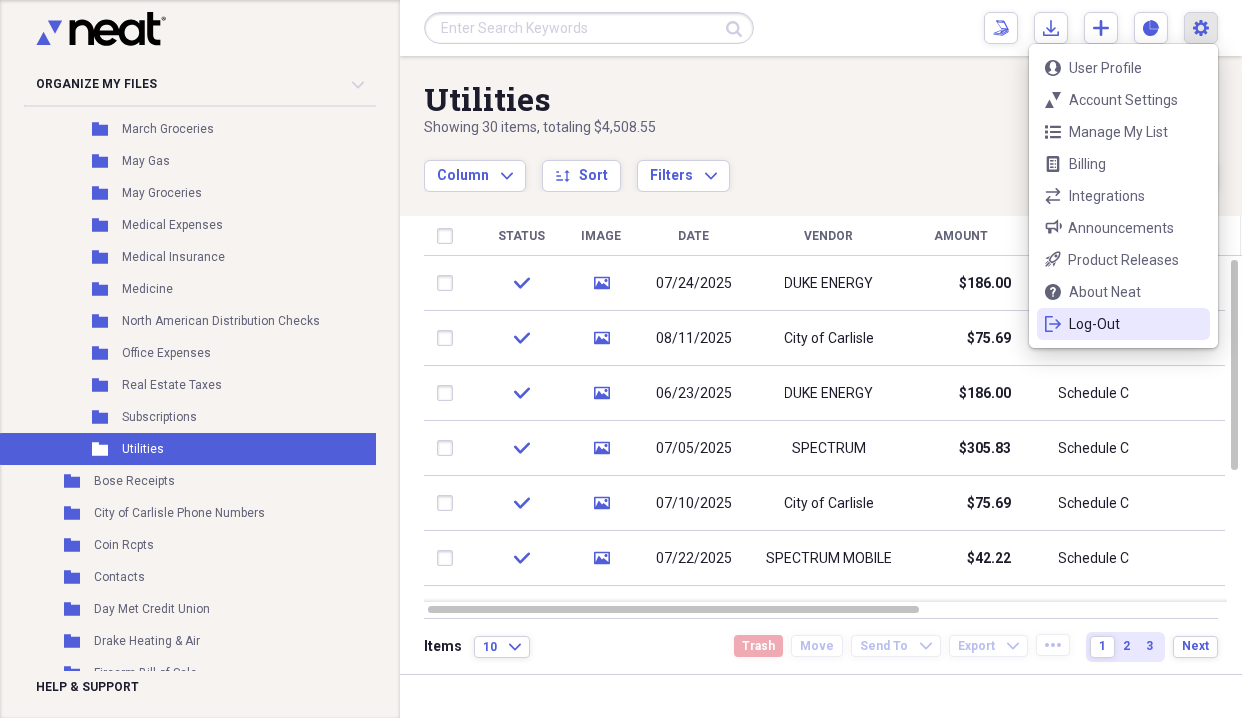 click on "Log-Out" at bounding box center [1123, 324] 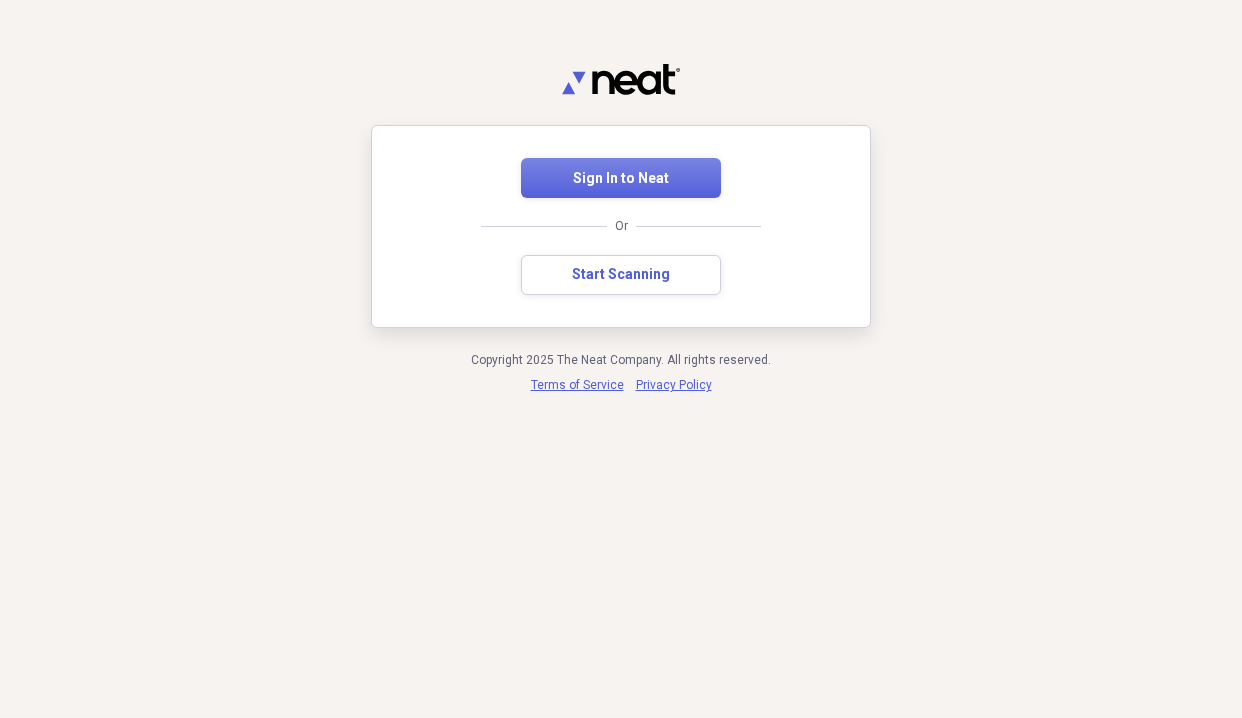 scroll, scrollTop: 0, scrollLeft: 0, axis: both 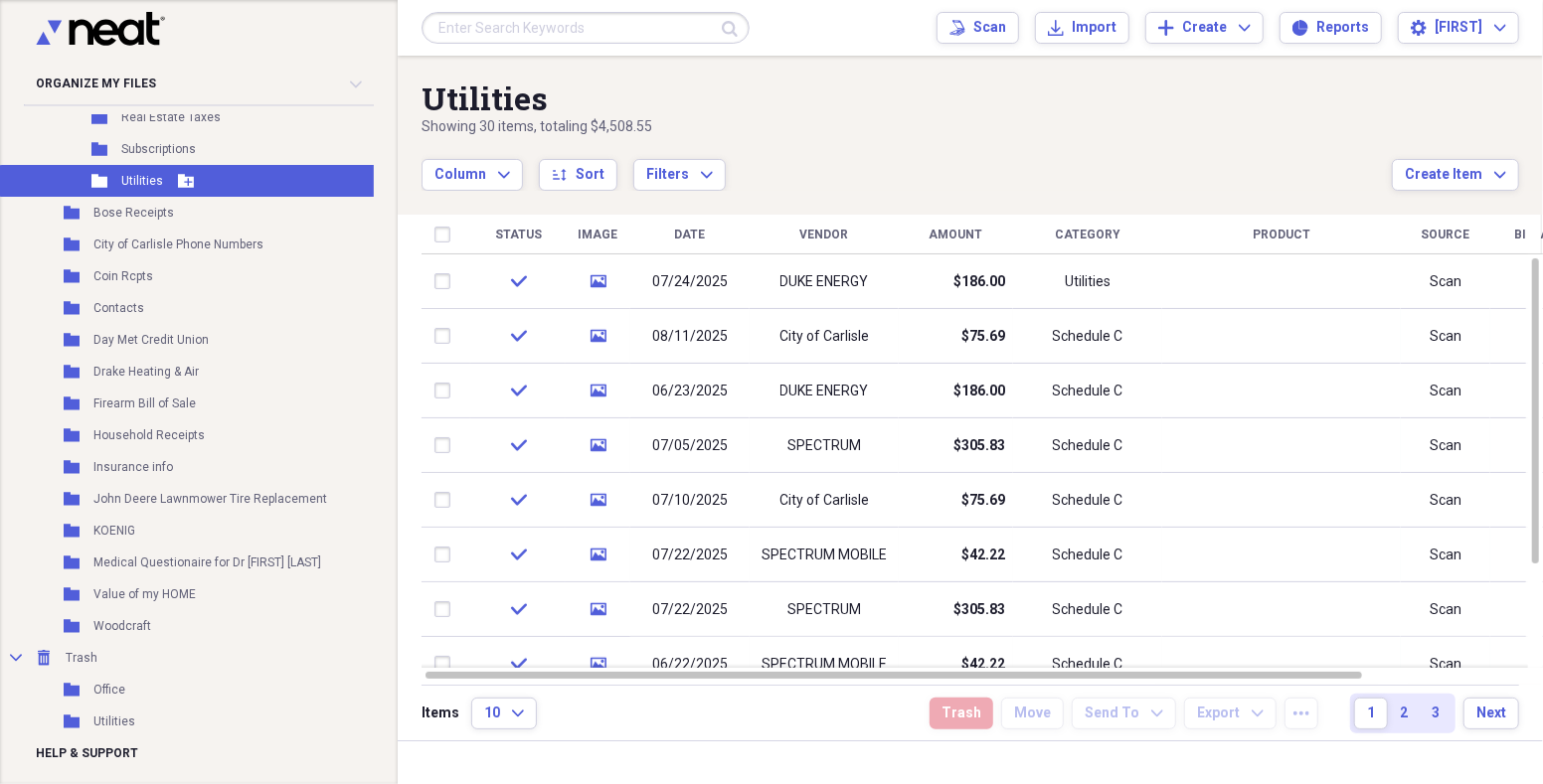 click on "Folder Utilities Add Folder" at bounding box center [194, 181] 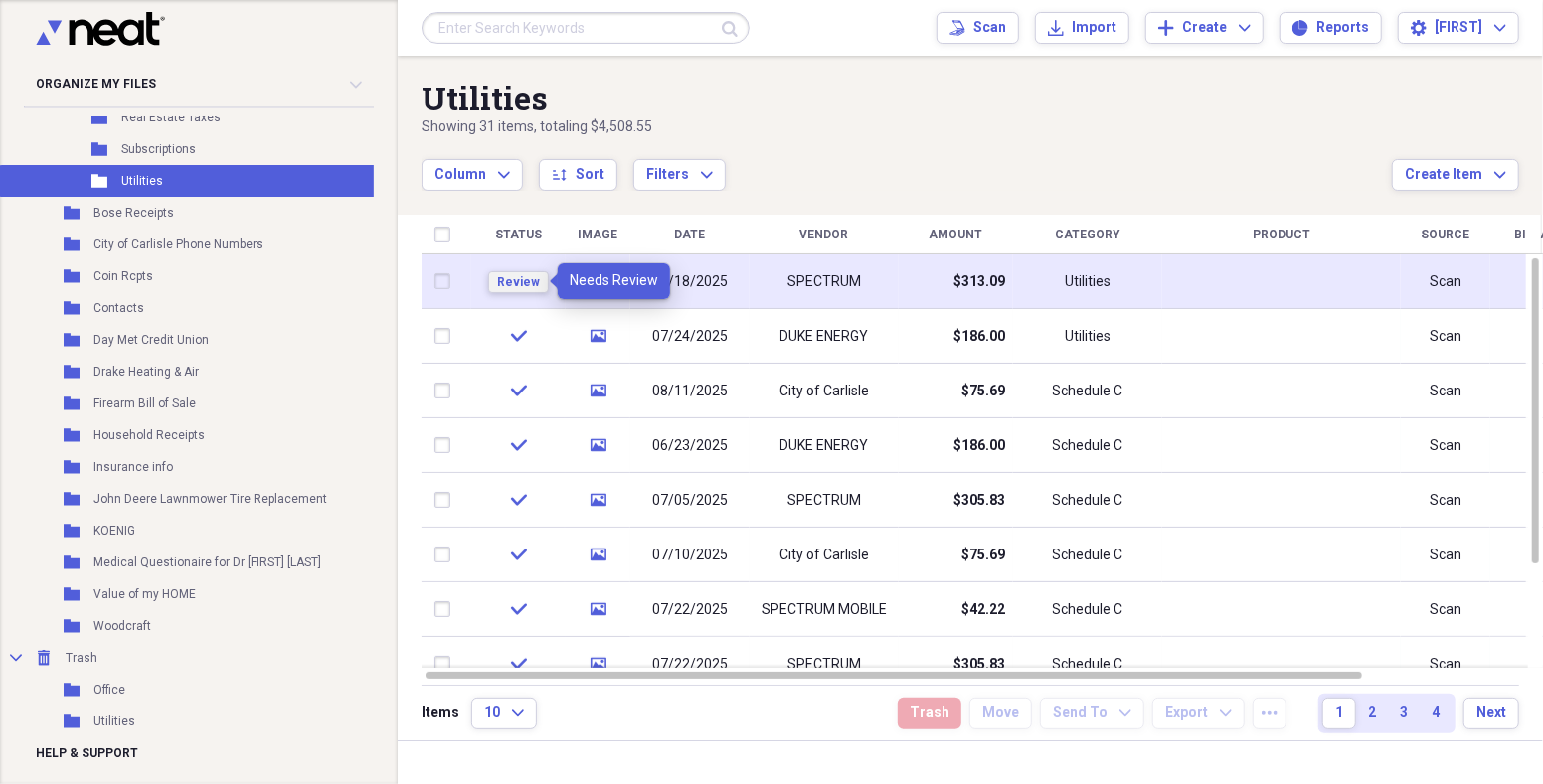 click on "Review" at bounding box center (518, 282) 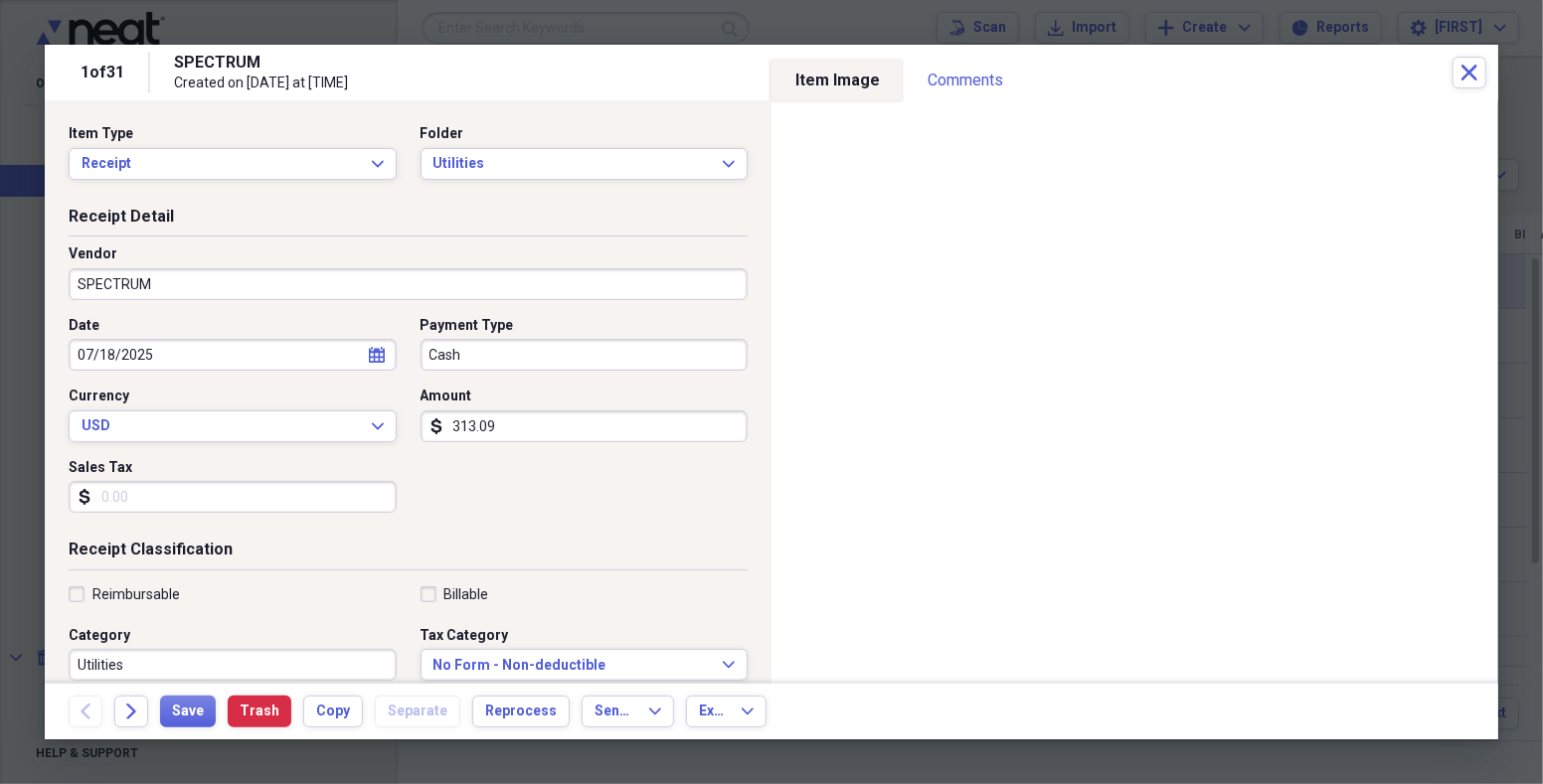 click 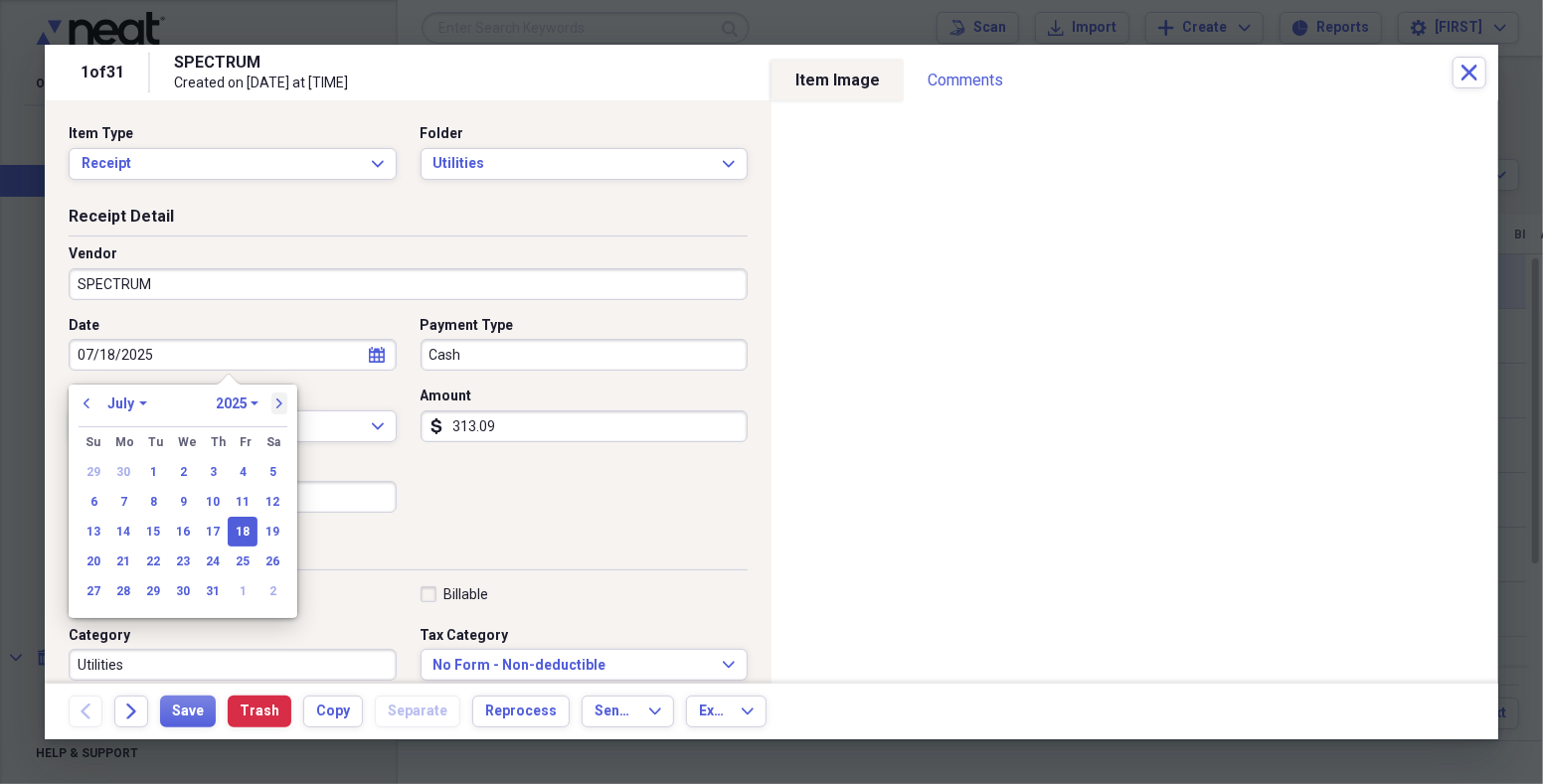 click on "next" at bounding box center [279, 403] 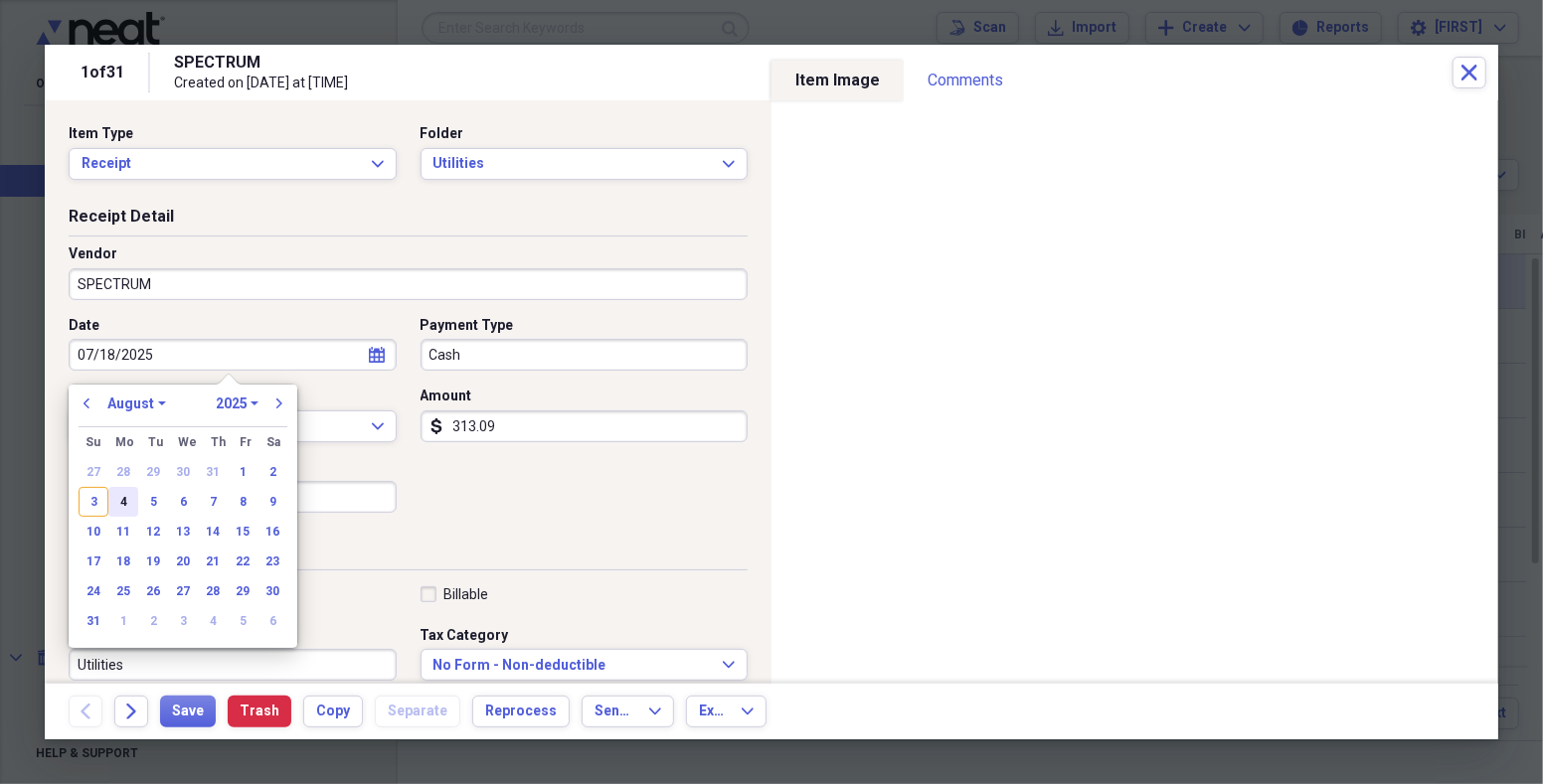 click on "4" at bounding box center [123, 502] 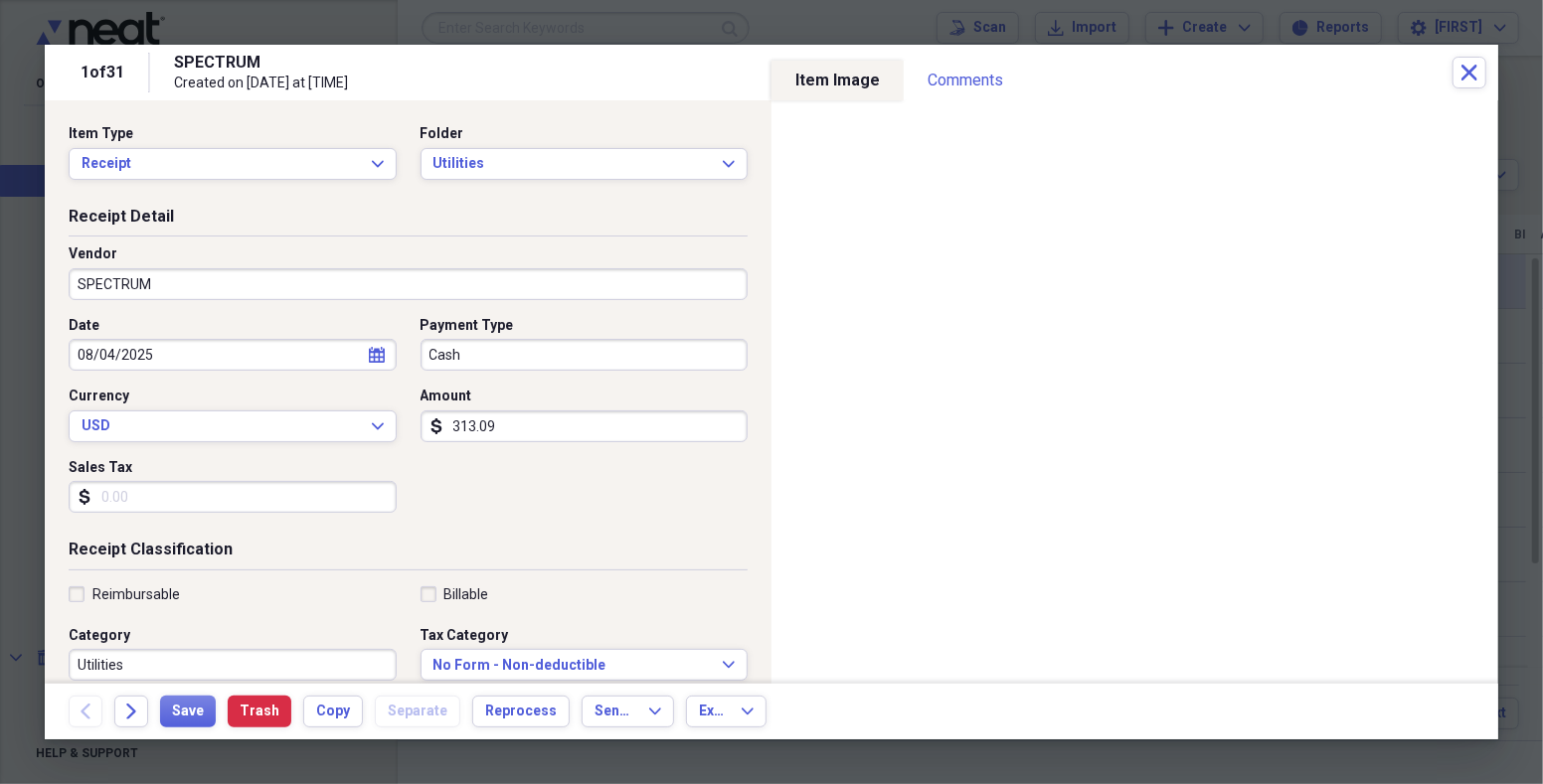 scroll, scrollTop: 426, scrollLeft: 0, axis: vertical 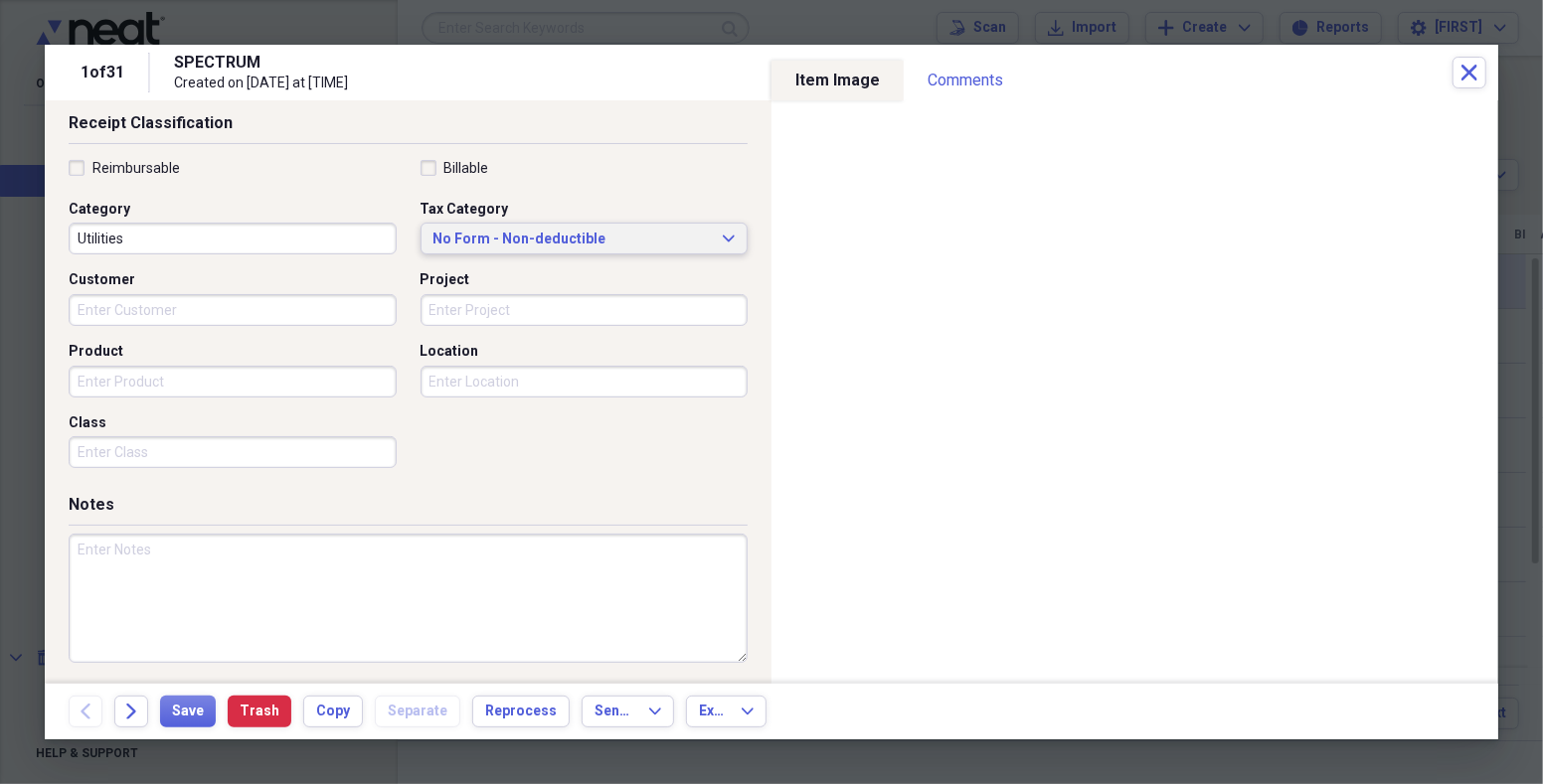 click on "No Form - Non-deductible" at bounding box center [573, 239] 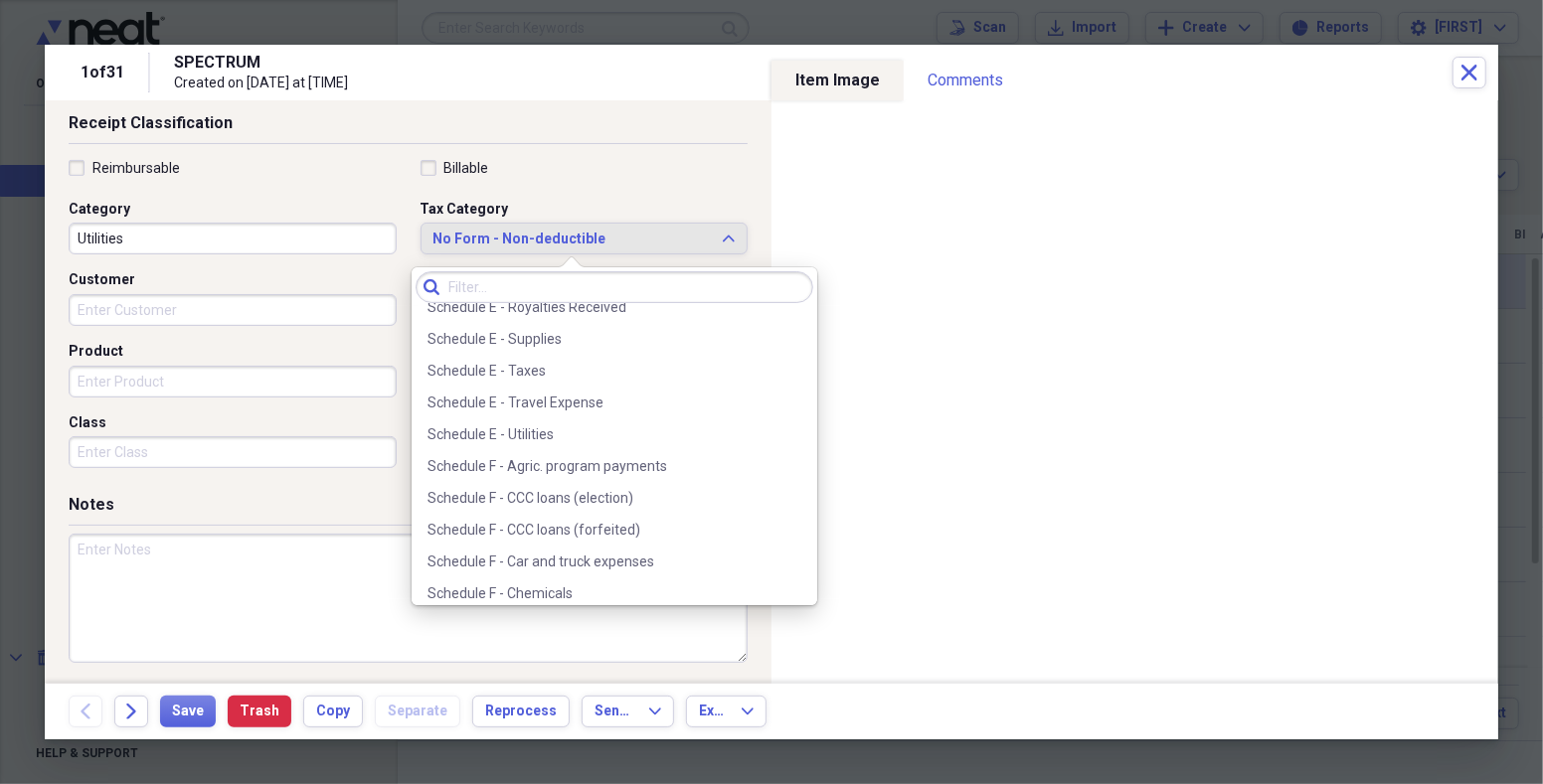scroll, scrollTop: 3884, scrollLeft: 0, axis: vertical 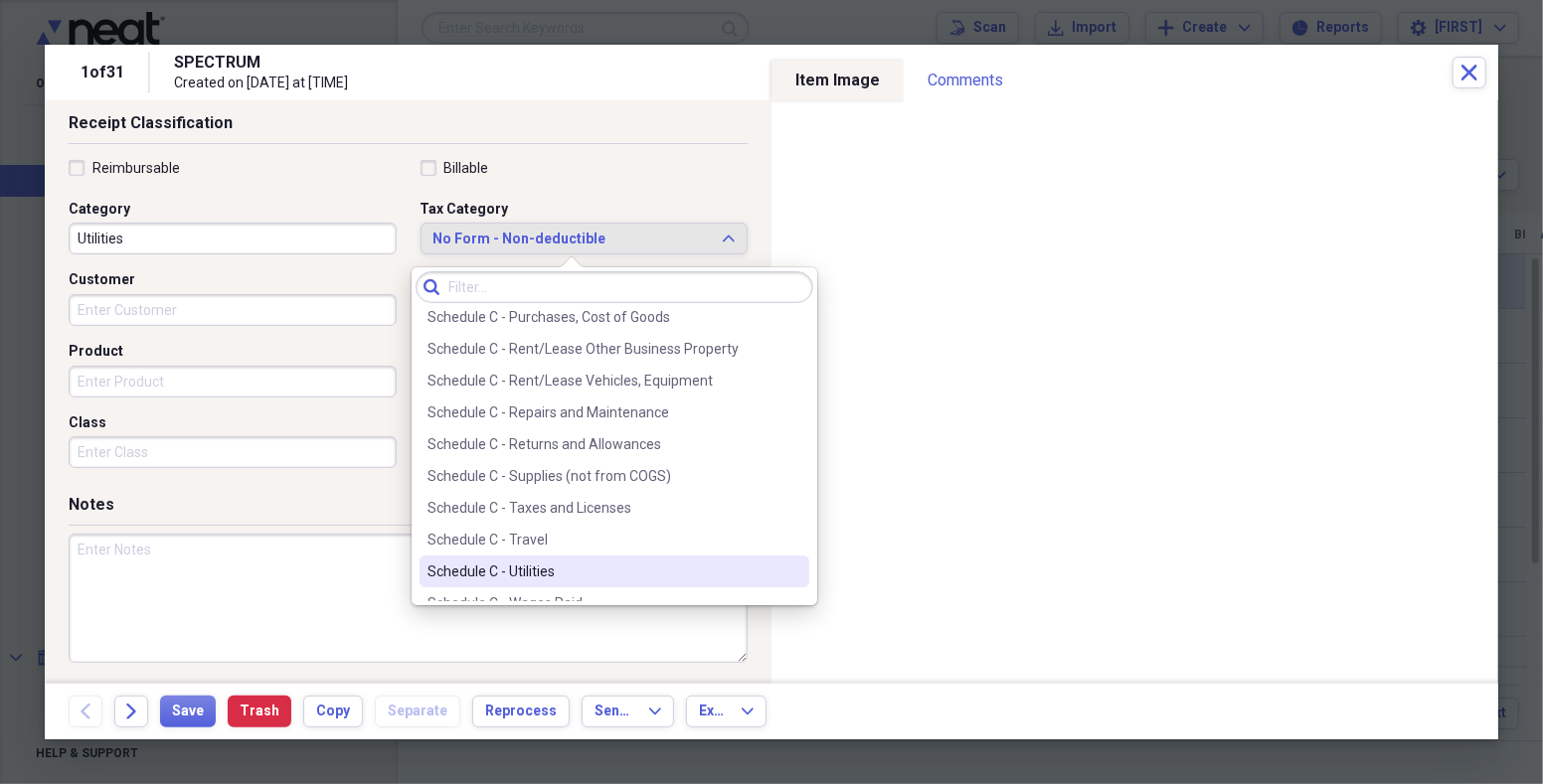 click on "Schedule C - Utilities" at bounding box center (602, 571) 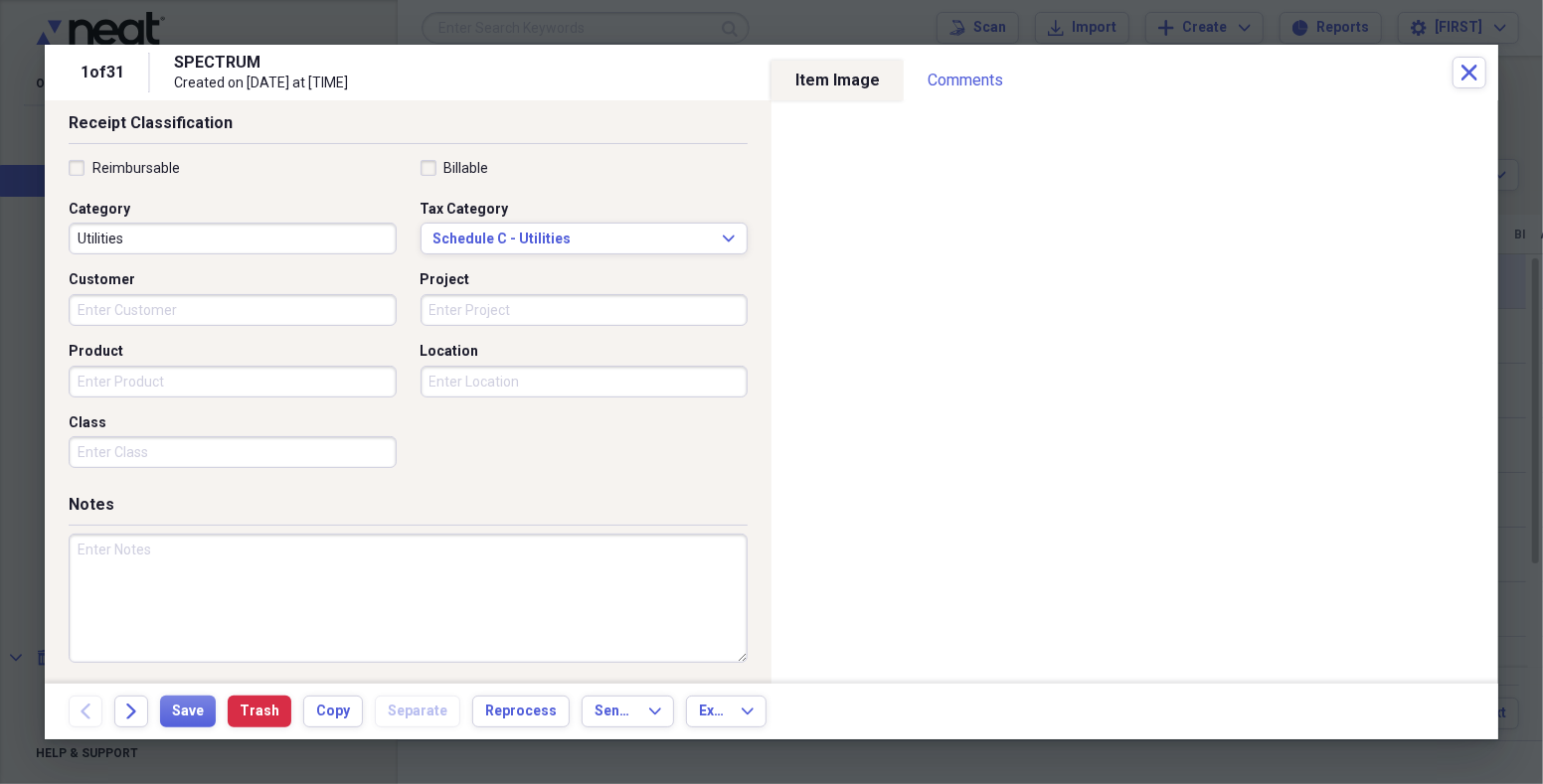 click on "Reimbursable" at bounding box center [124, 168] 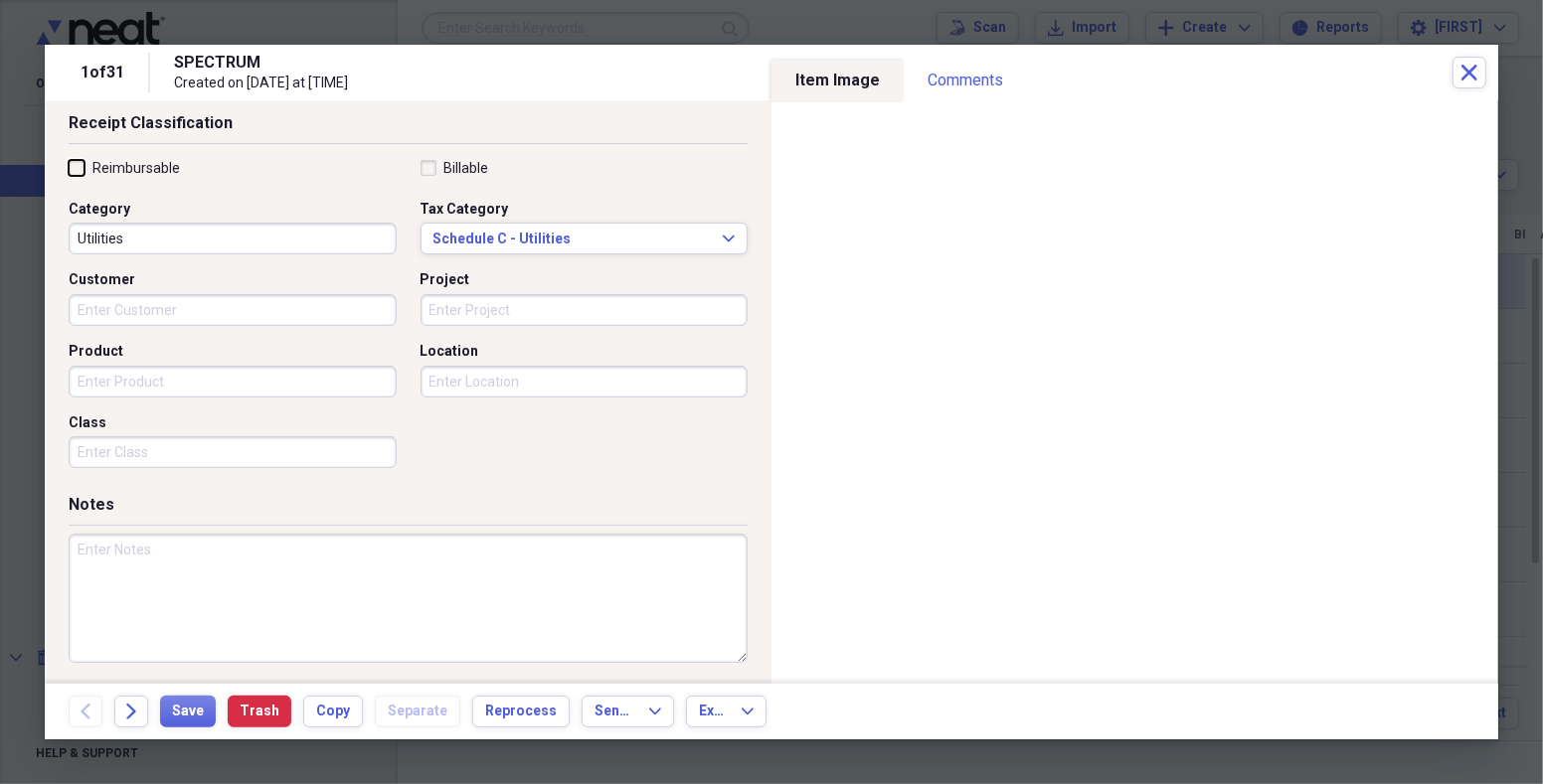 click on "Reimbursable" at bounding box center [69, 167] 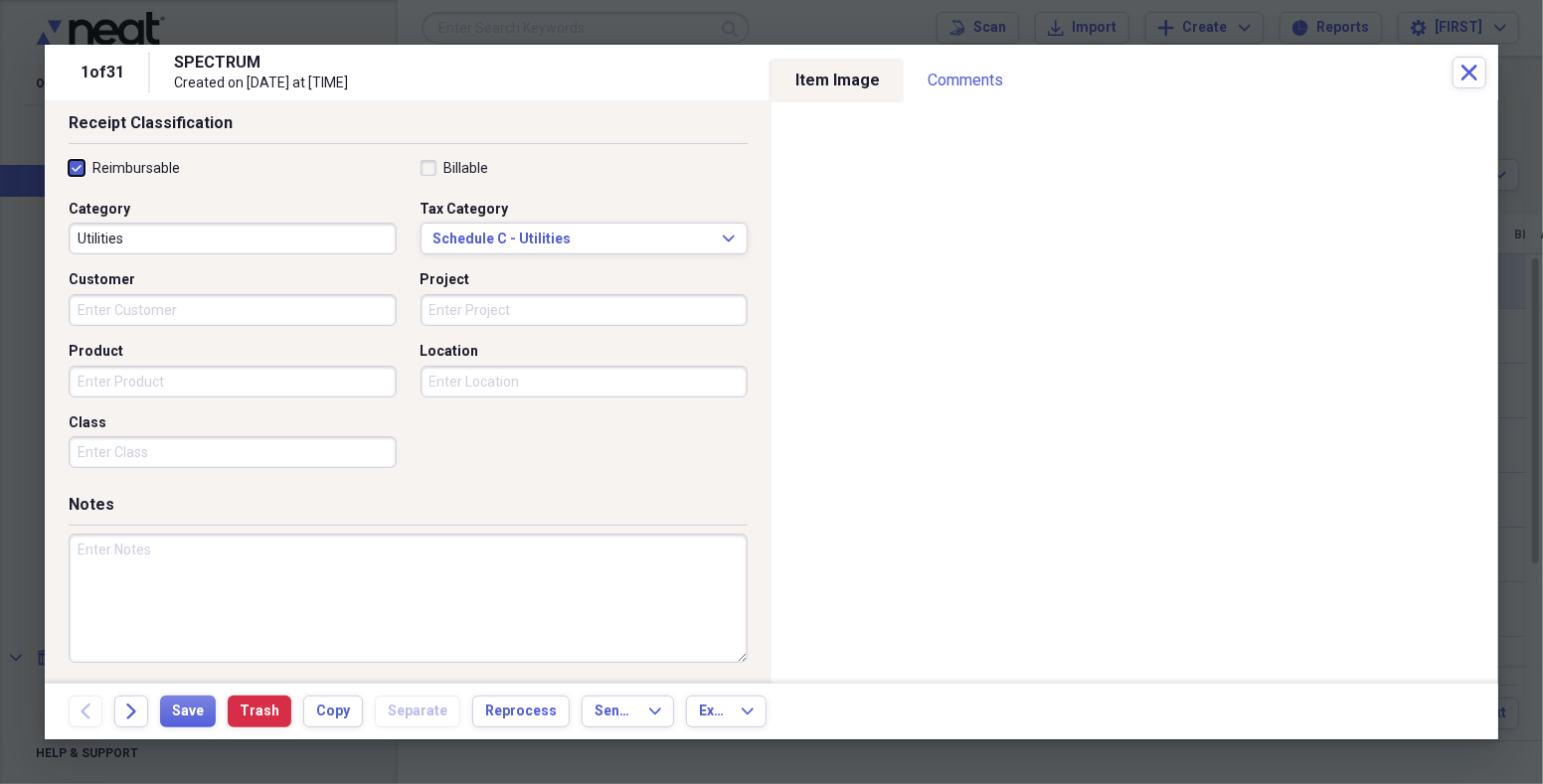 checkbox on "true" 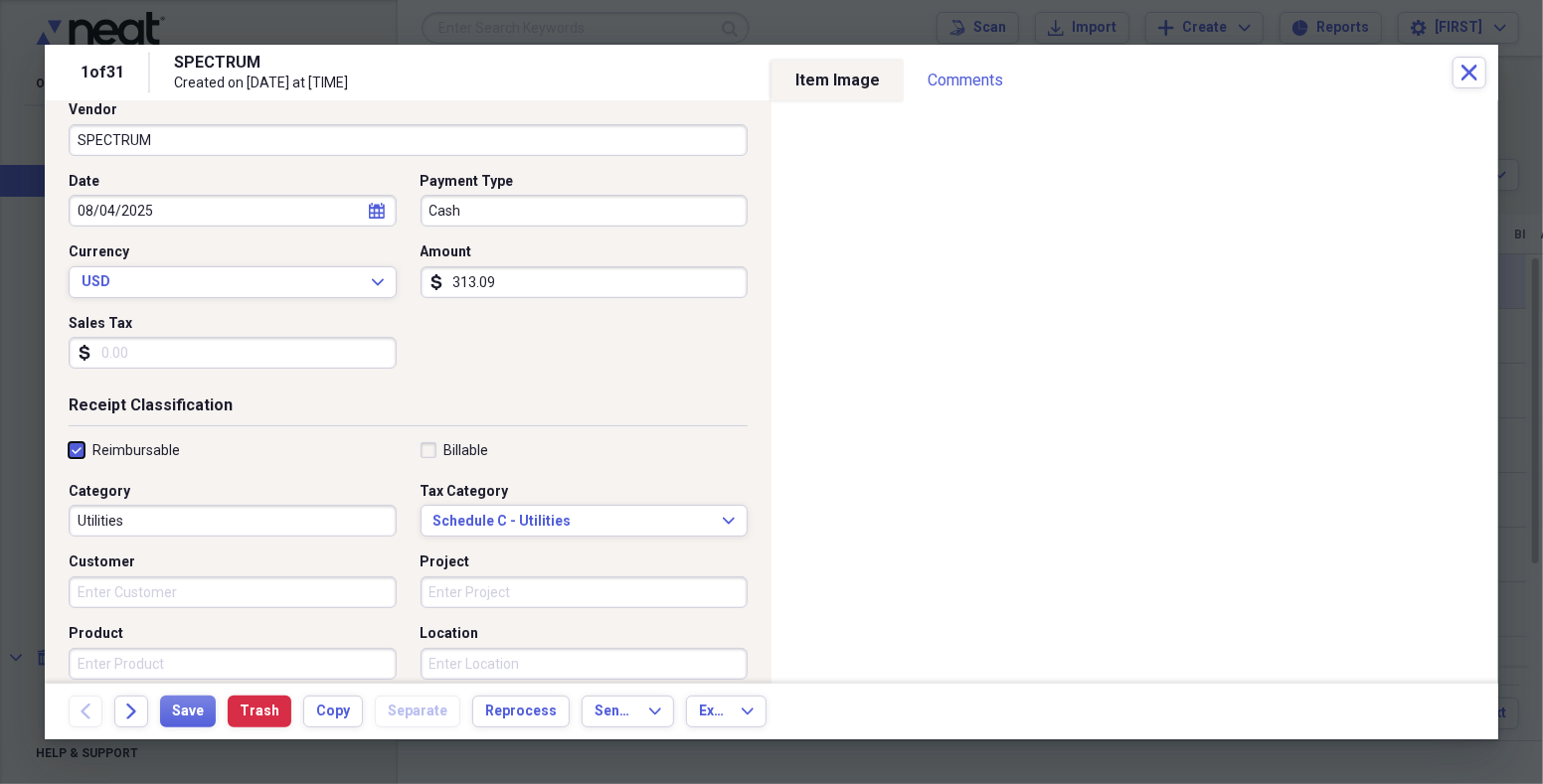 scroll, scrollTop: 0, scrollLeft: 0, axis: both 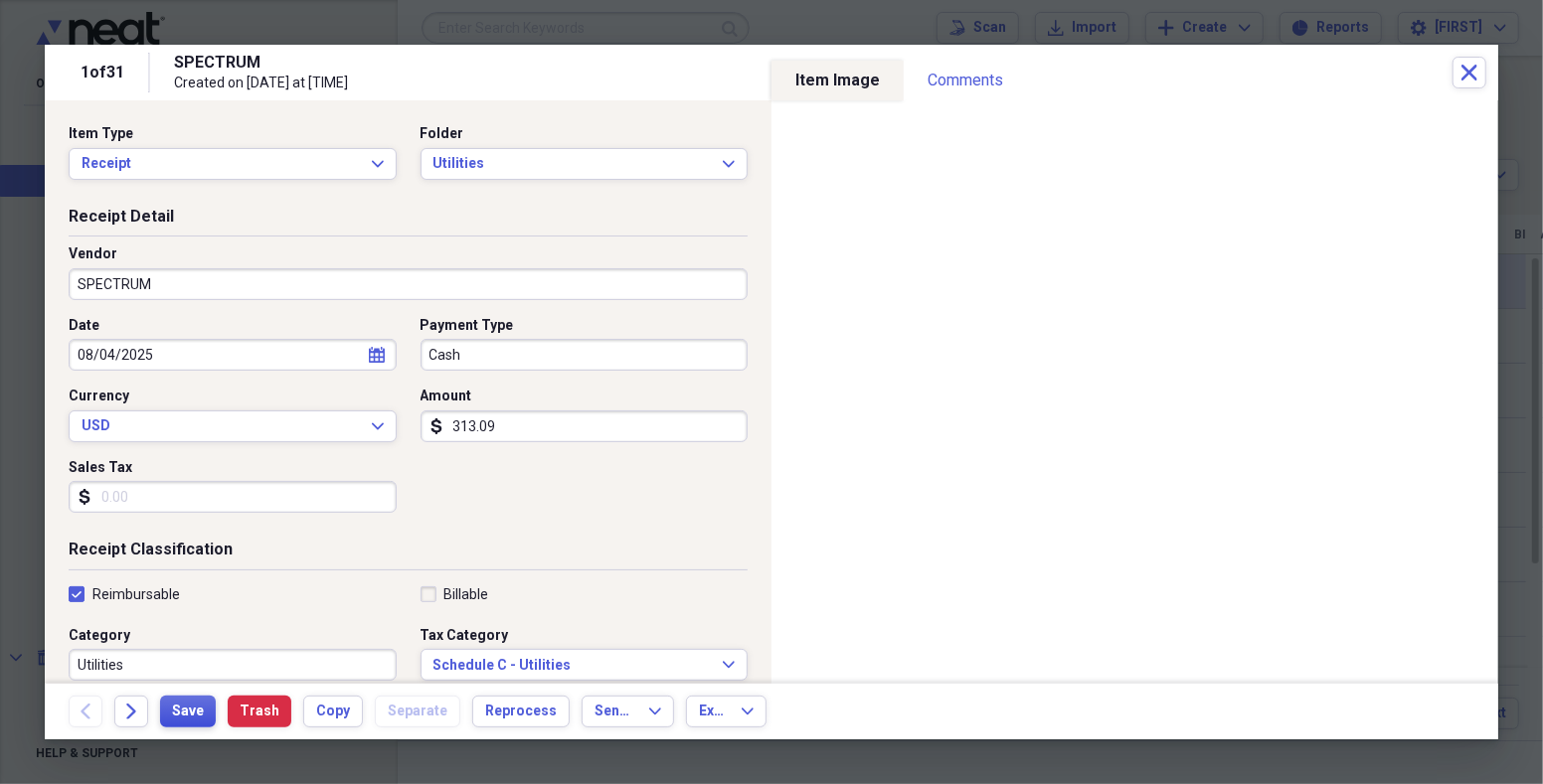 click on "Save" at bounding box center (188, 711) 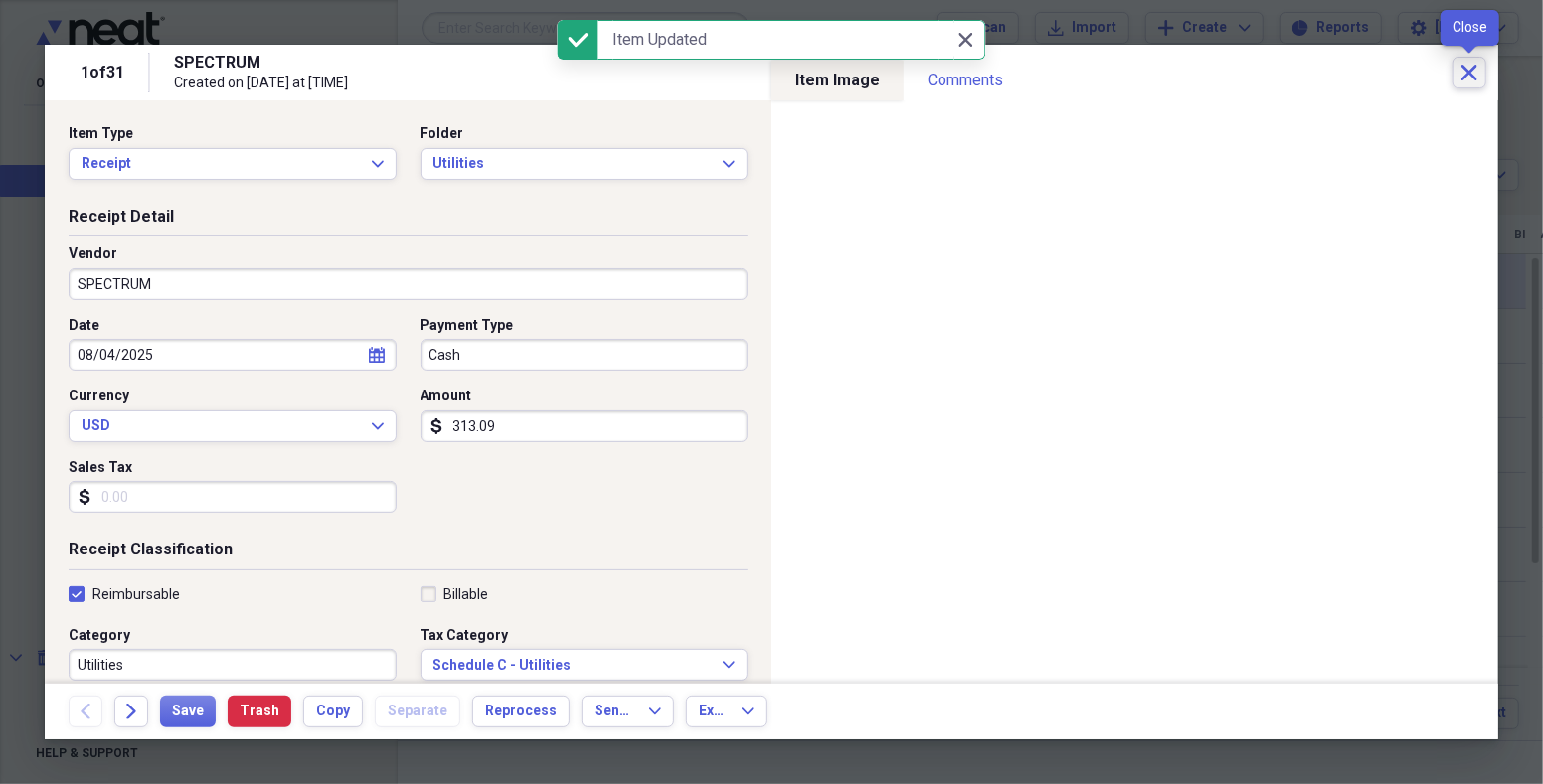 click 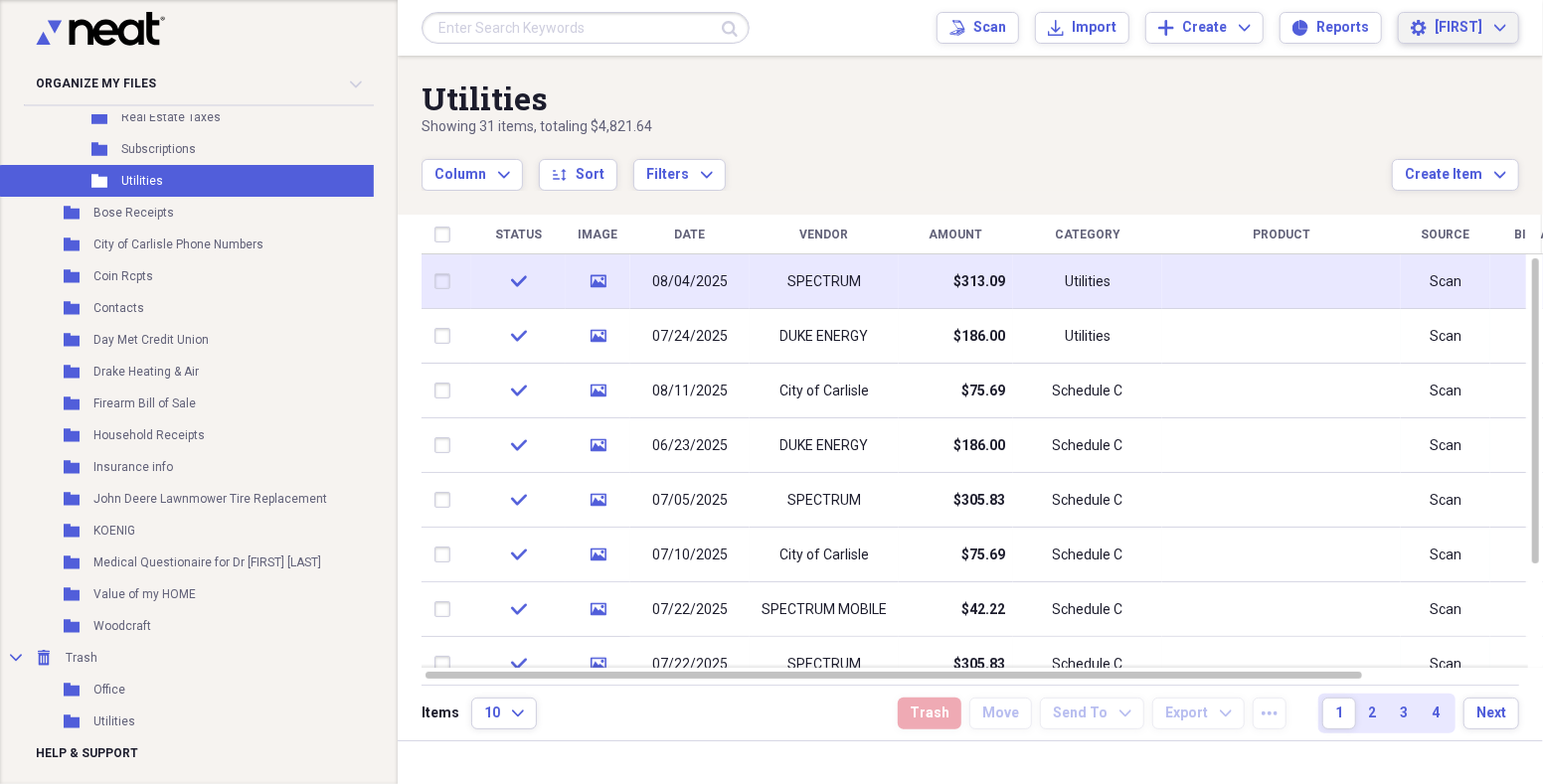 click on "Expand" 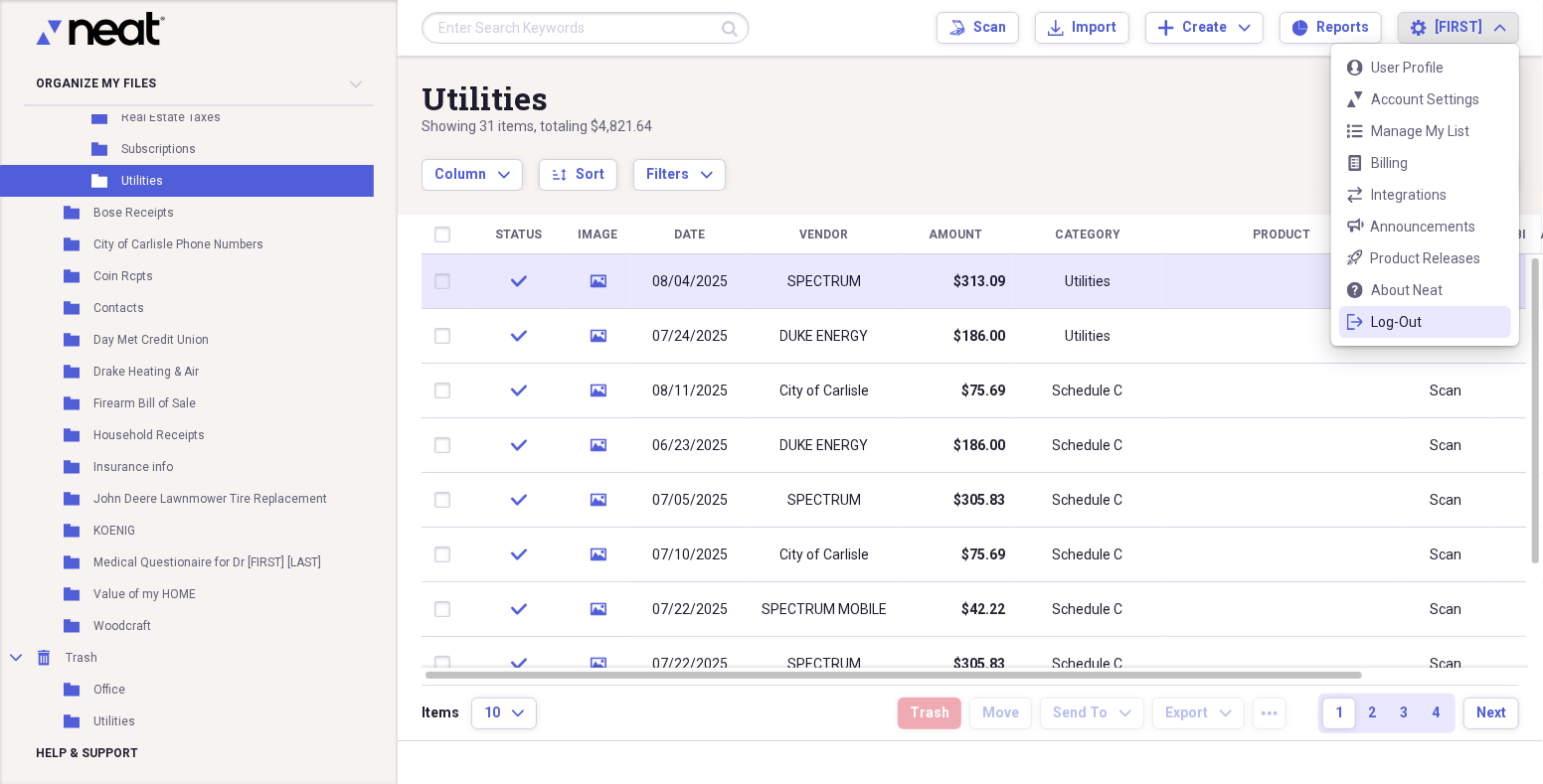 click on "Log-Out" at bounding box center (1425, 322) 